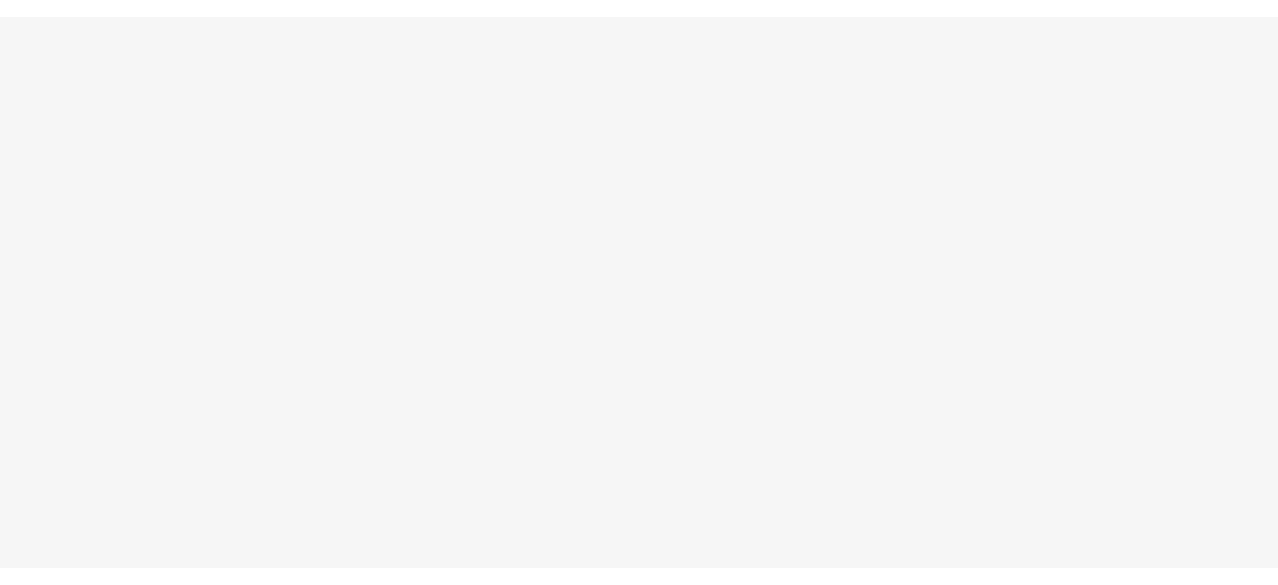 scroll, scrollTop: 0, scrollLeft: 0, axis: both 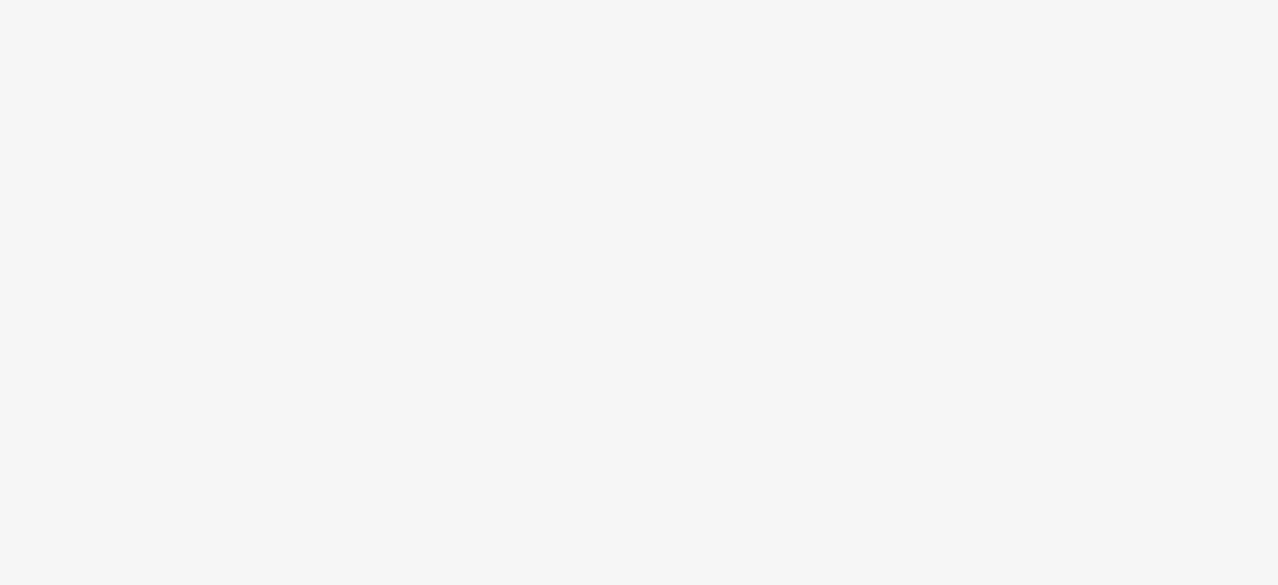 drag, startPoint x: 676, startPoint y: 255, endPoint x: 690, endPoint y: 242, distance: 19.104973 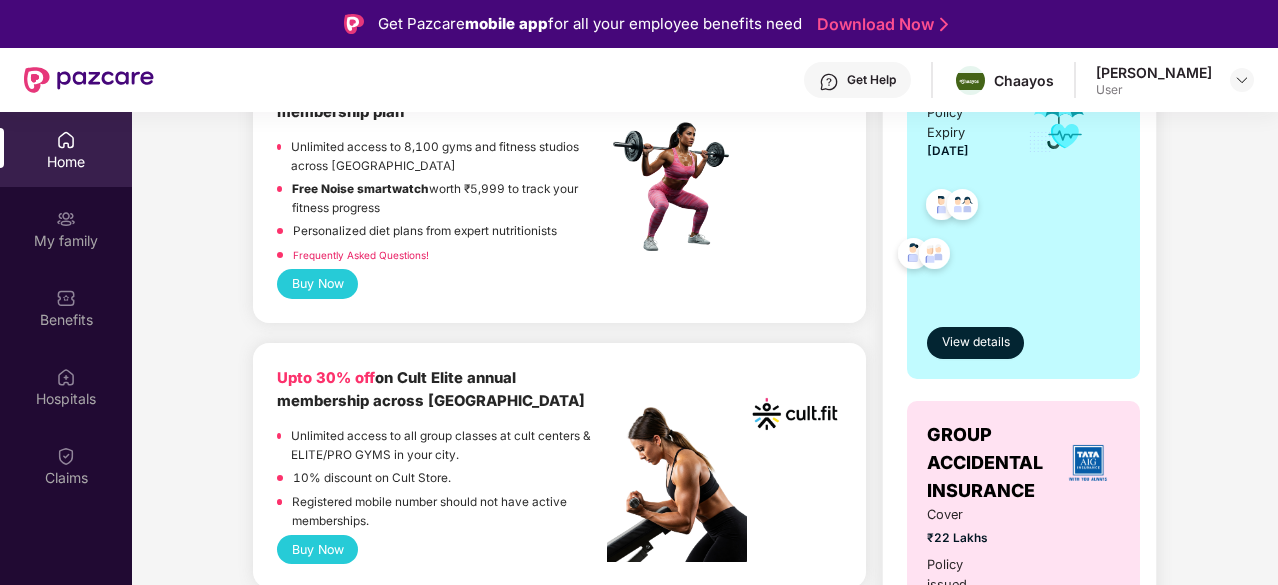 scroll, scrollTop: 200, scrollLeft: 0, axis: vertical 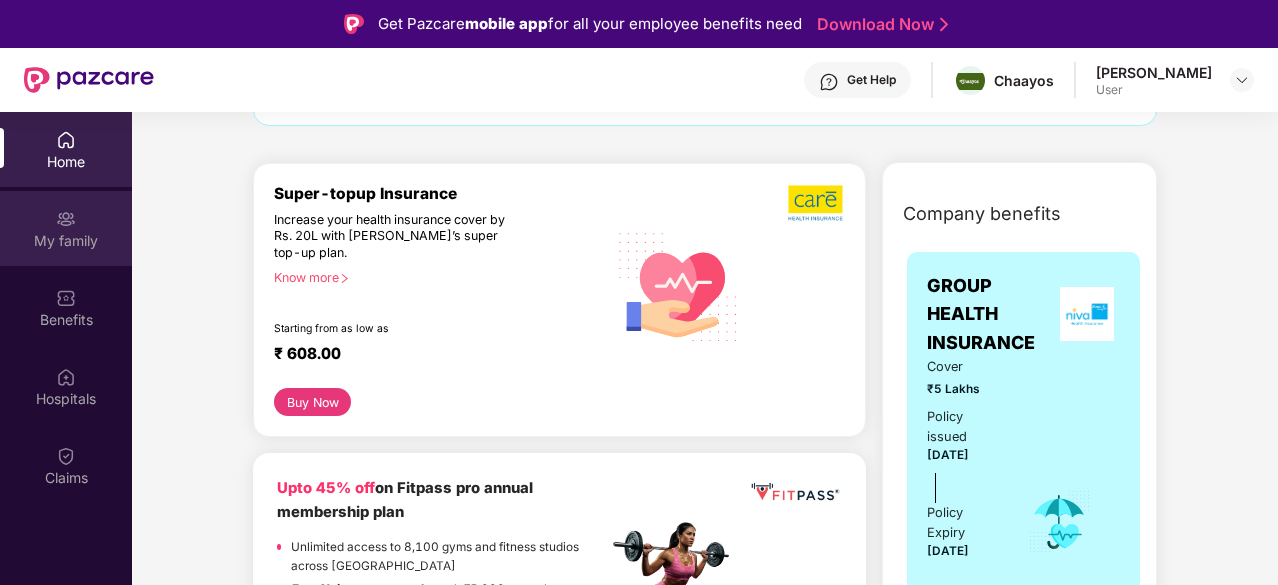 click on "My family" at bounding box center [66, 228] 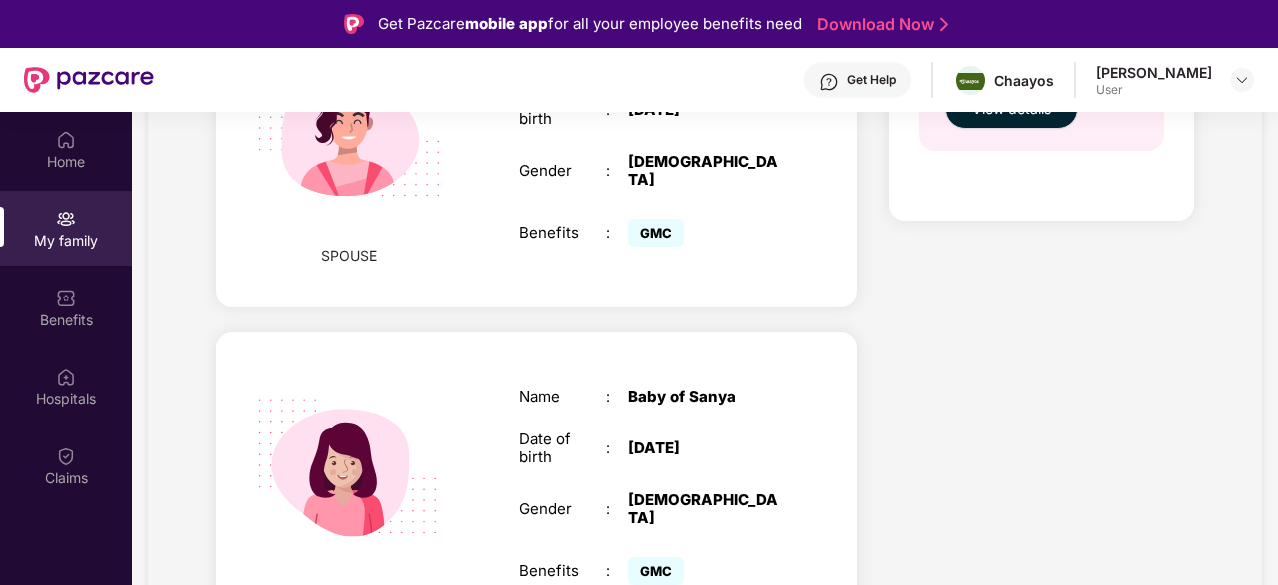 scroll, scrollTop: 1220, scrollLeft: 0, axis: vertical 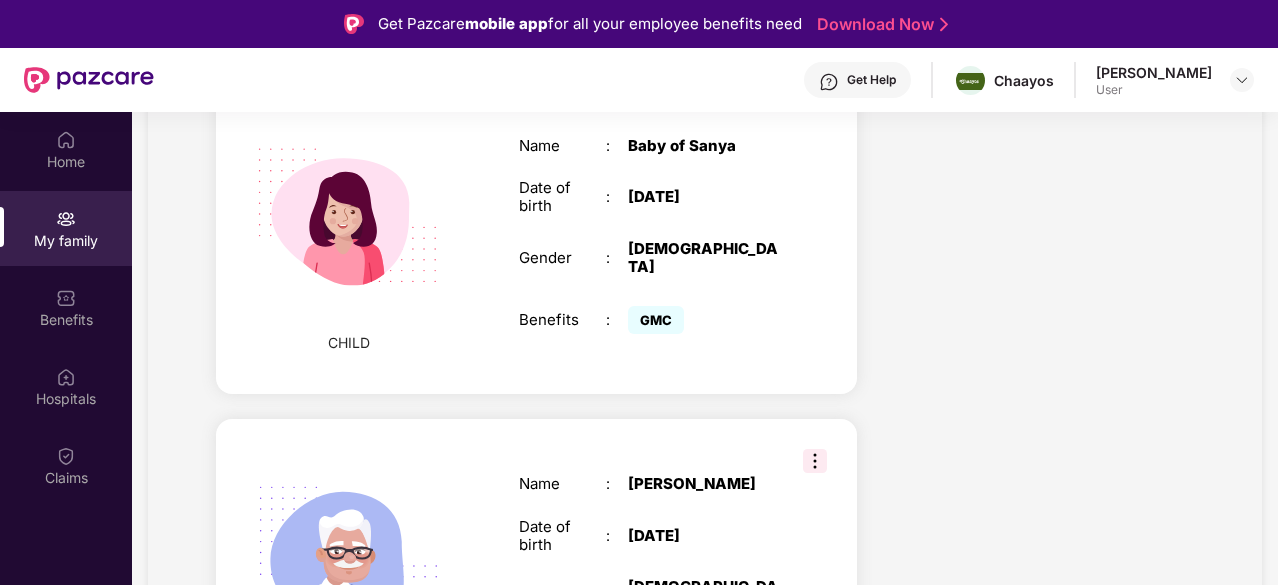 click at bounding box center (348, 216) 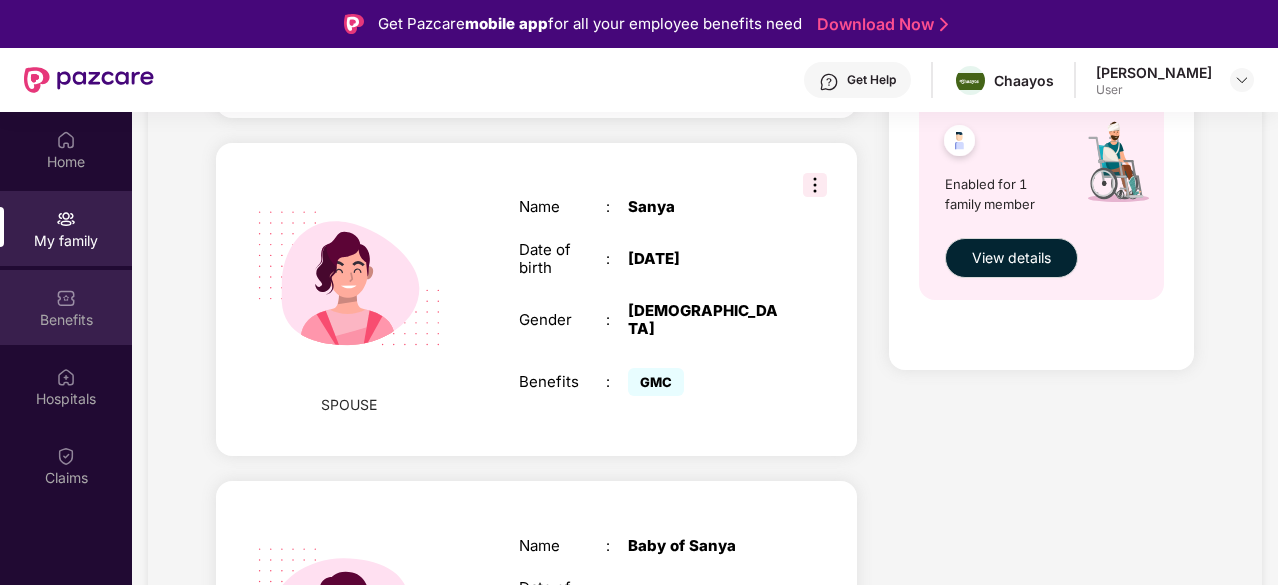 click on "Benefits" at bounding box center [66, 307] 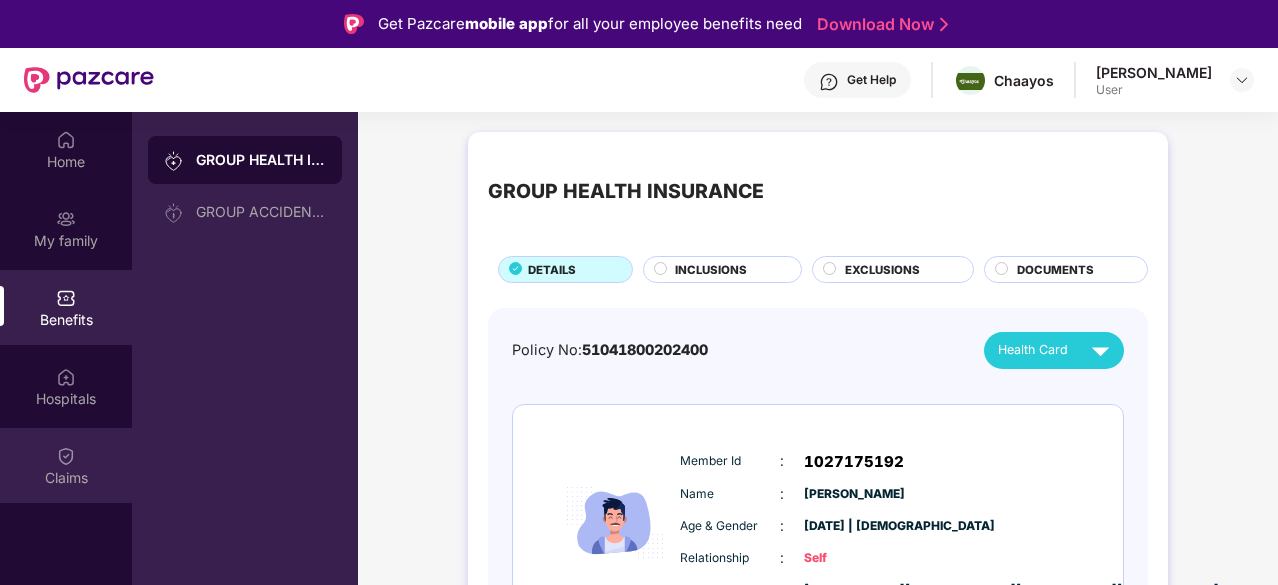 click on "Claims" at bounding box center (66, 465) 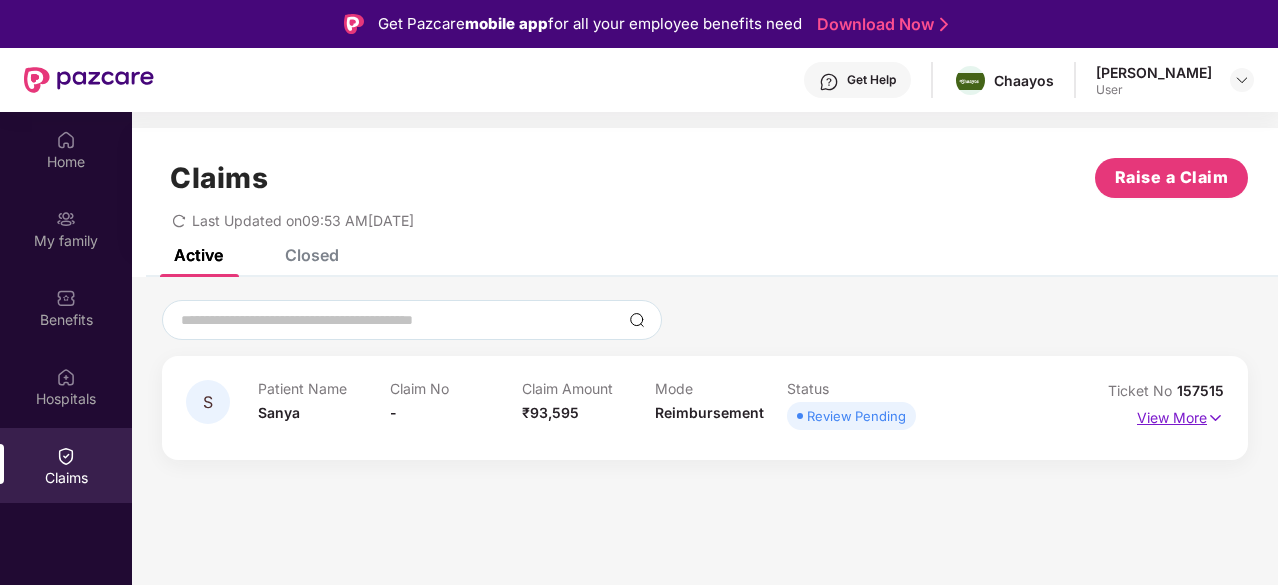 click on "View More" at bounding box center (1180, 415) 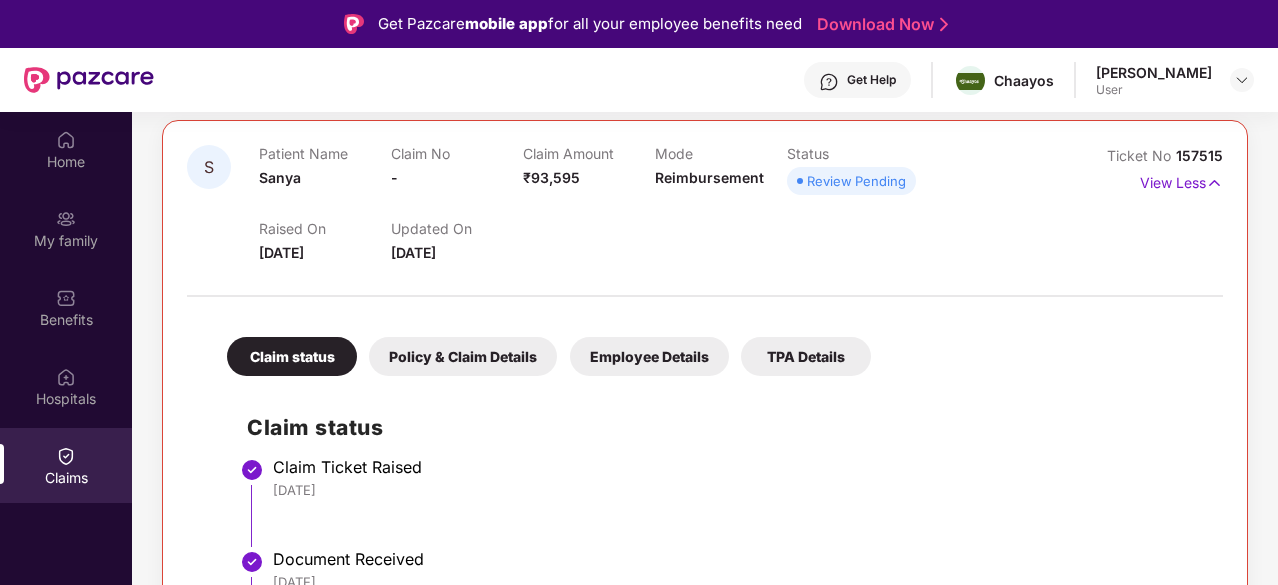 scroll, scrollTop: 278, scrollLeft: 0, axis: vertical 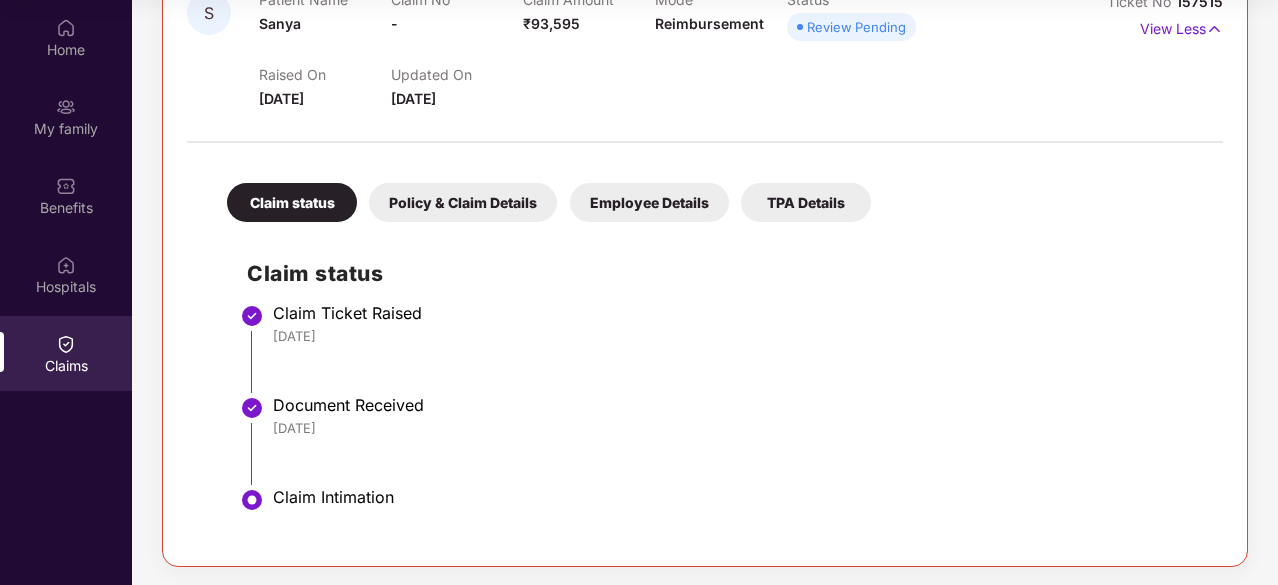 click on "Document Received" at bounding box center [738, 405] 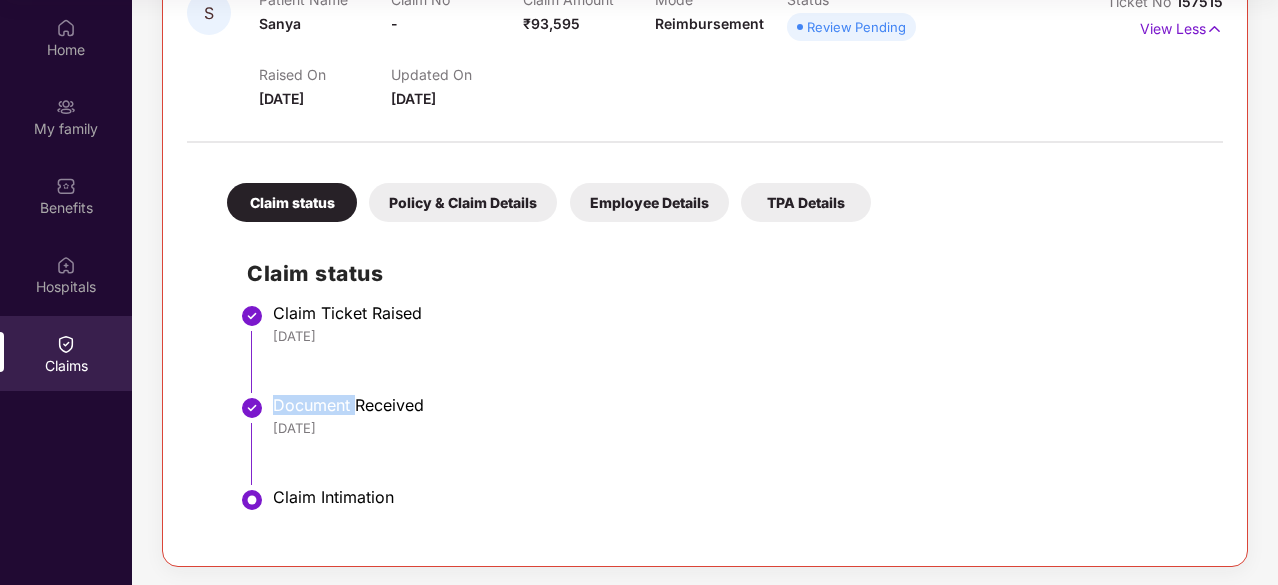 click on "Document Received" at bounding box center [738, 405] 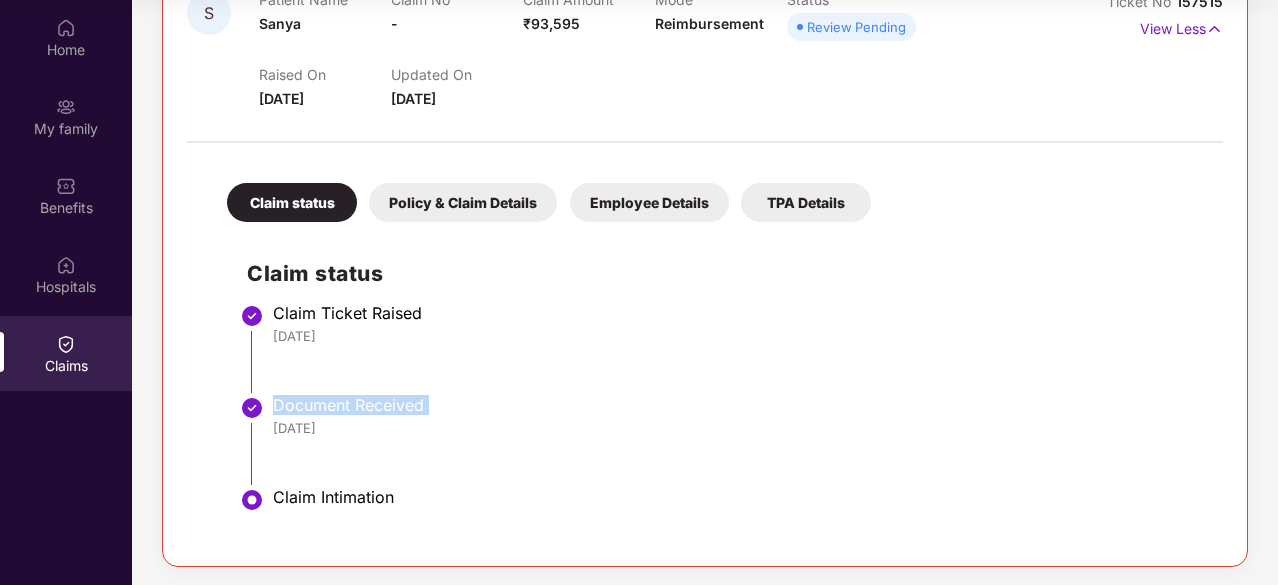 click on "Document Received" at bounding box center [738, 405] 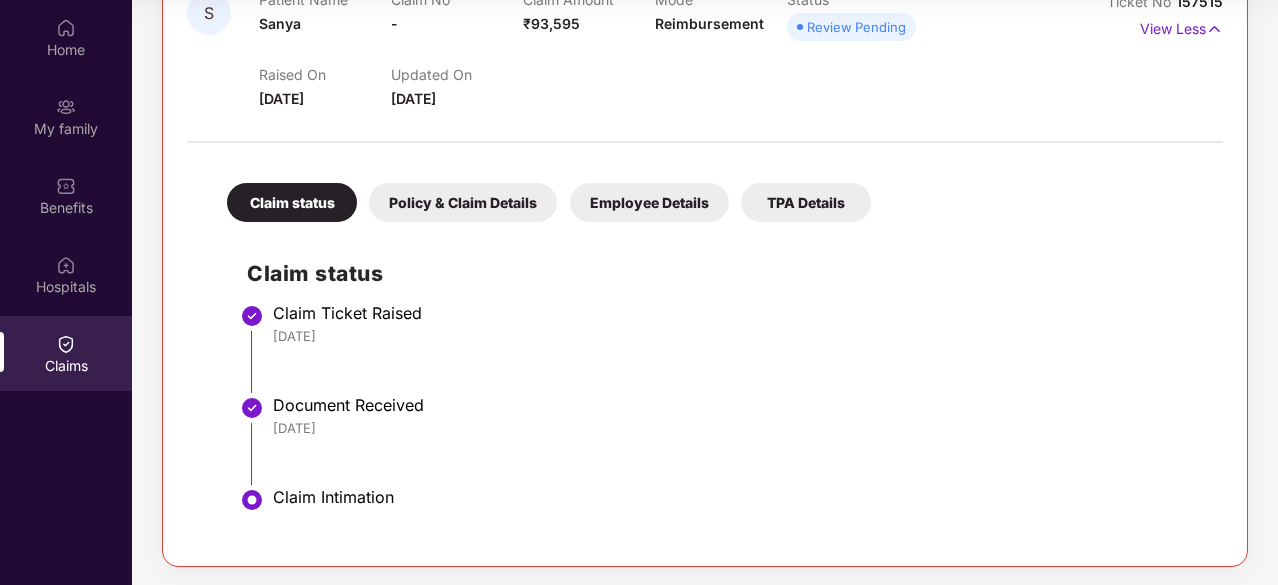 click on "Employee Details" at bounding box center [649, 202] 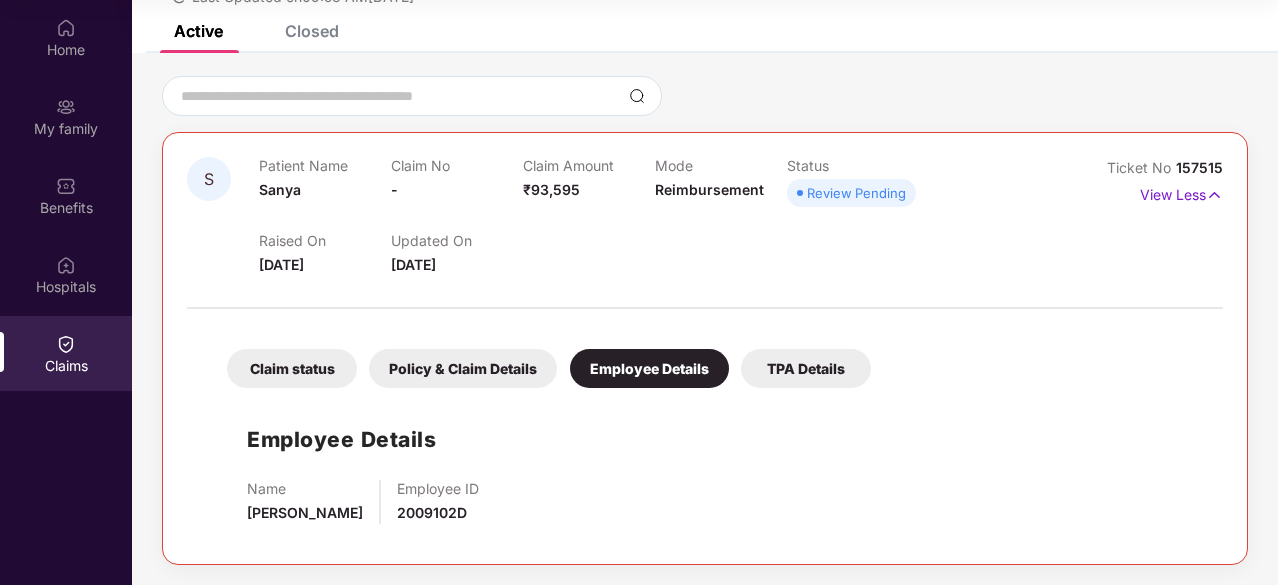 scroll, scrollTop: 110, scrollLeft: 0, axis: vertical 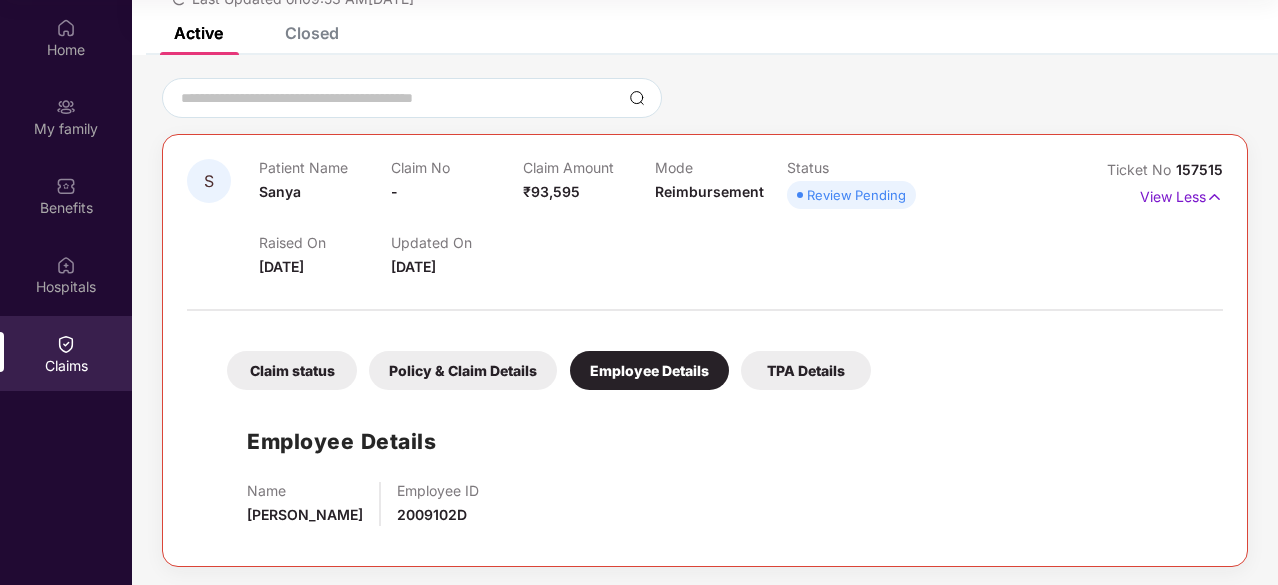 click on "Policy & Claim Details" at bounding box center [463, 370] 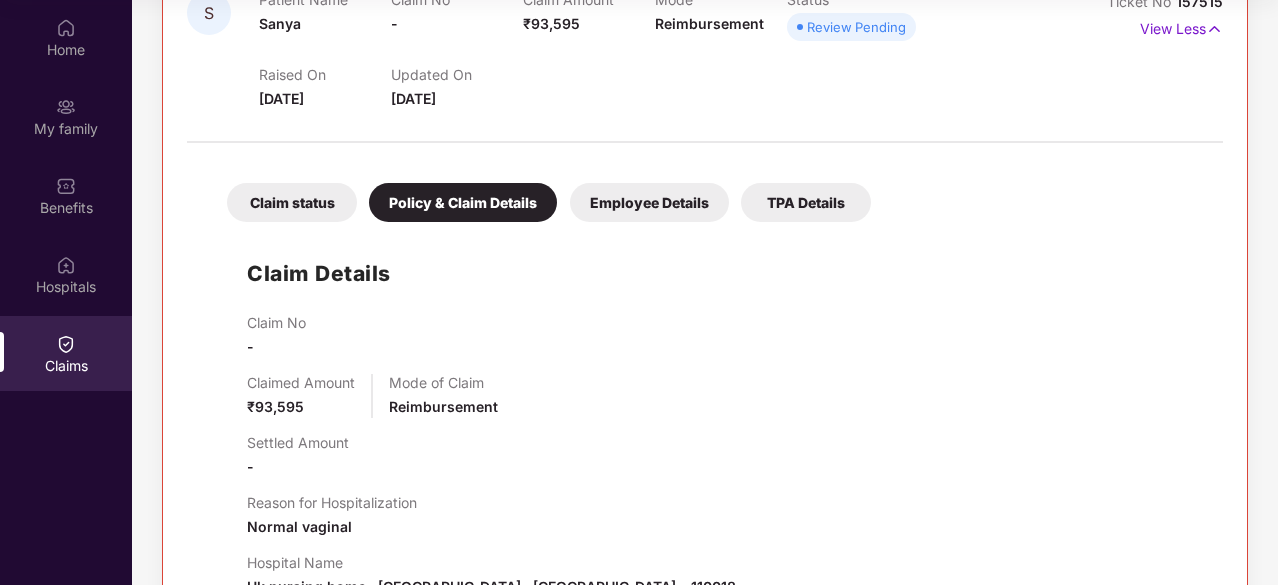 click on "Claim status" at bounding box center (292, 202) 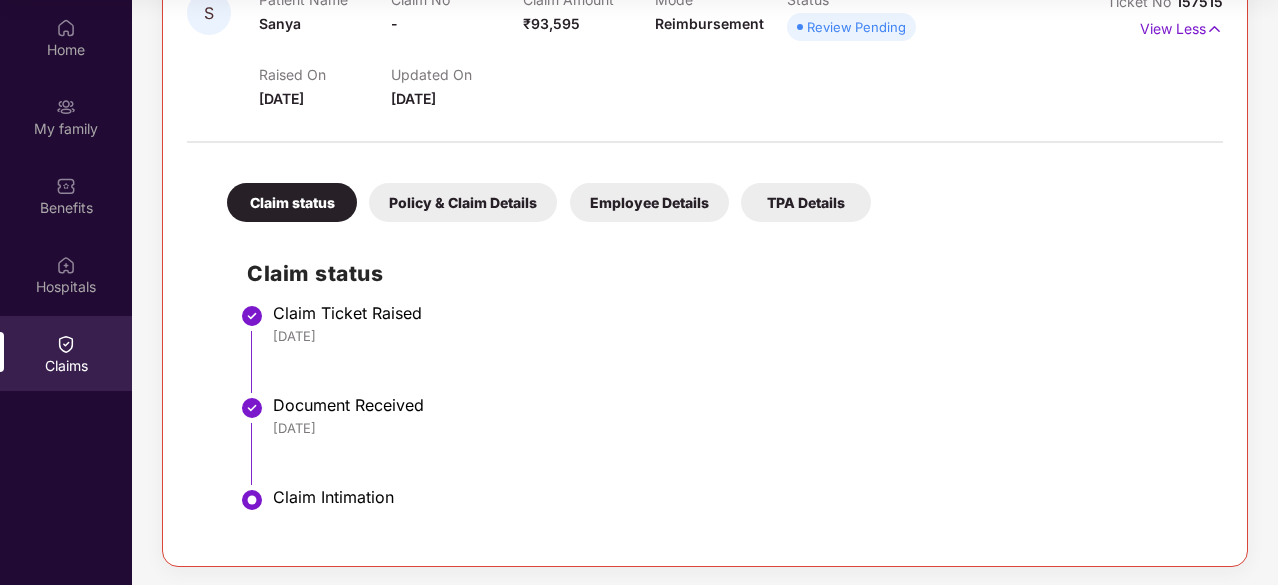 click on "Claim status Policy & Claim Details Employee Details TPA Details" at bounding box center [539, 192] 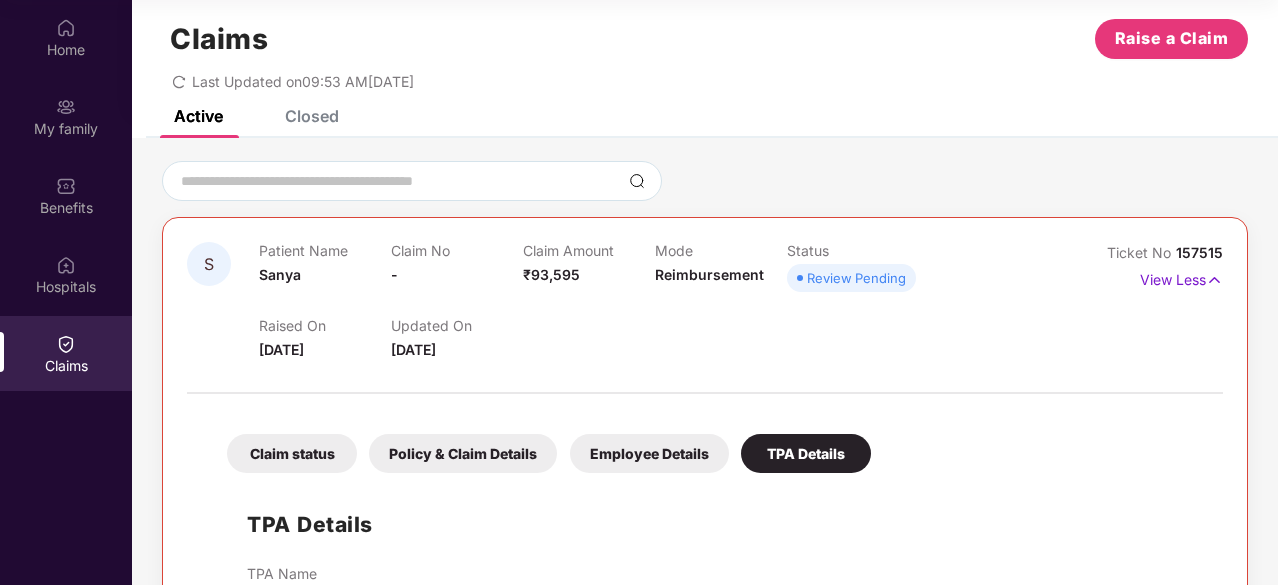 scroll, scrollTop: 0, scrollLeft: 0, axis: both 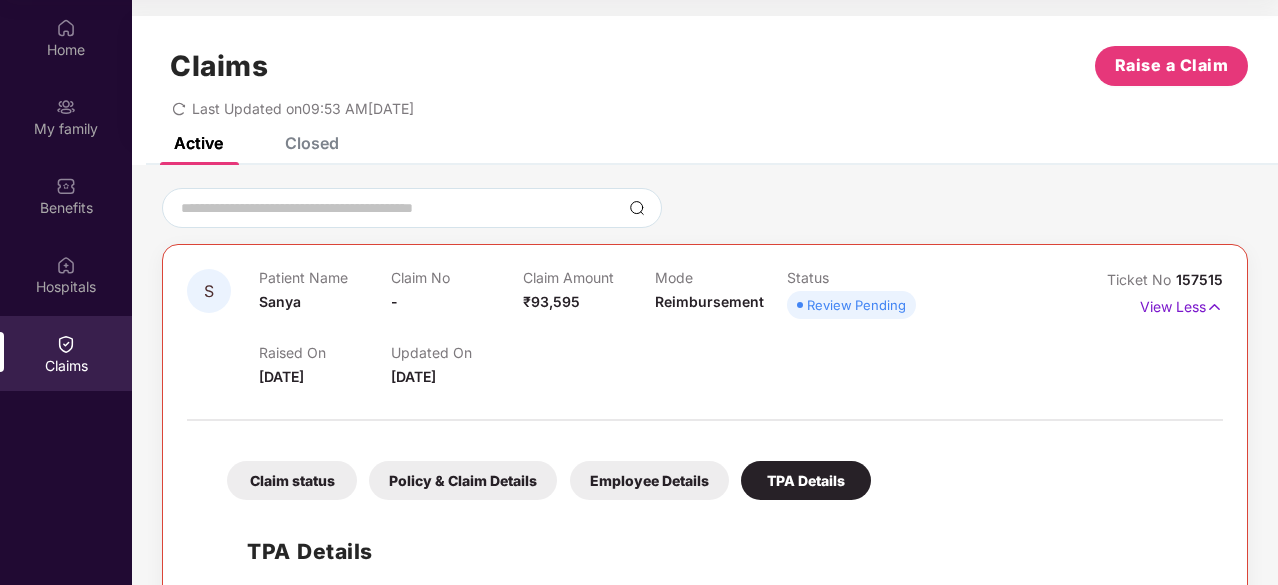 click on "Closed" at bounding box center [312, 143] 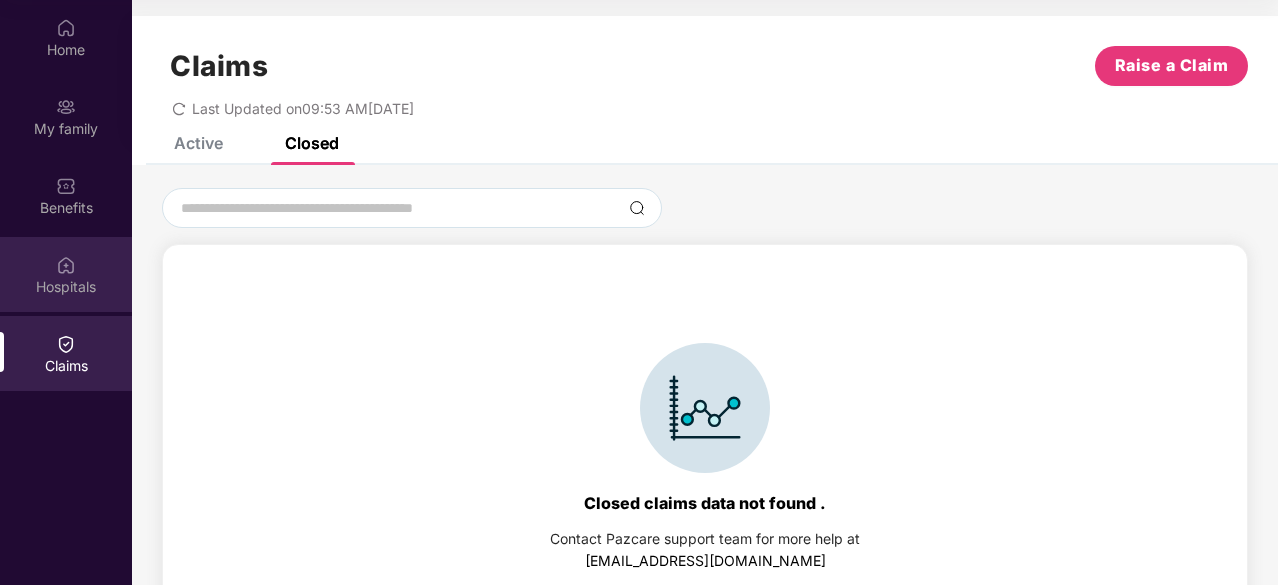 click at bounding box center [66, 265] 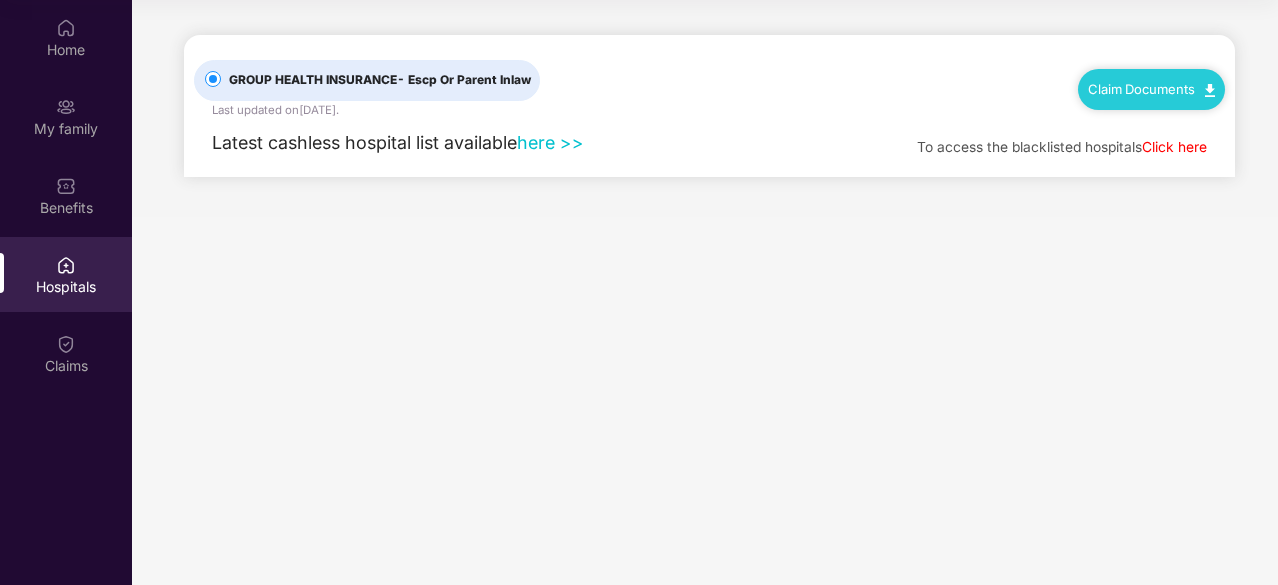 click on "Click here" at bounding box center [1174, 147] 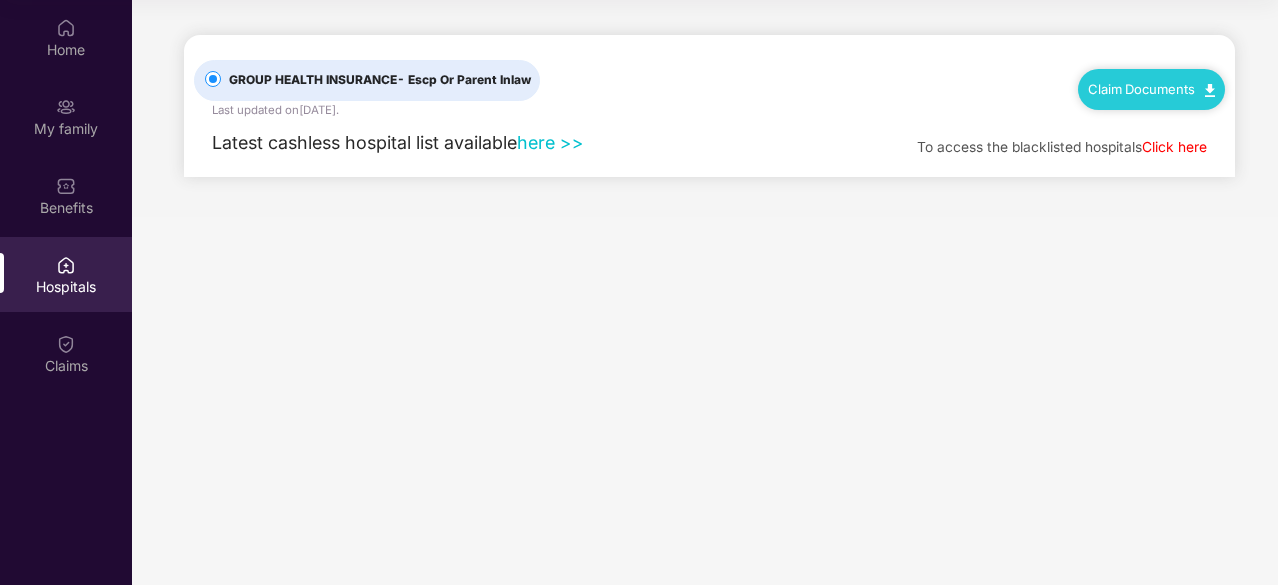 click on "- Escp Or Parent Inlaw" at bounding box center [464, 79] 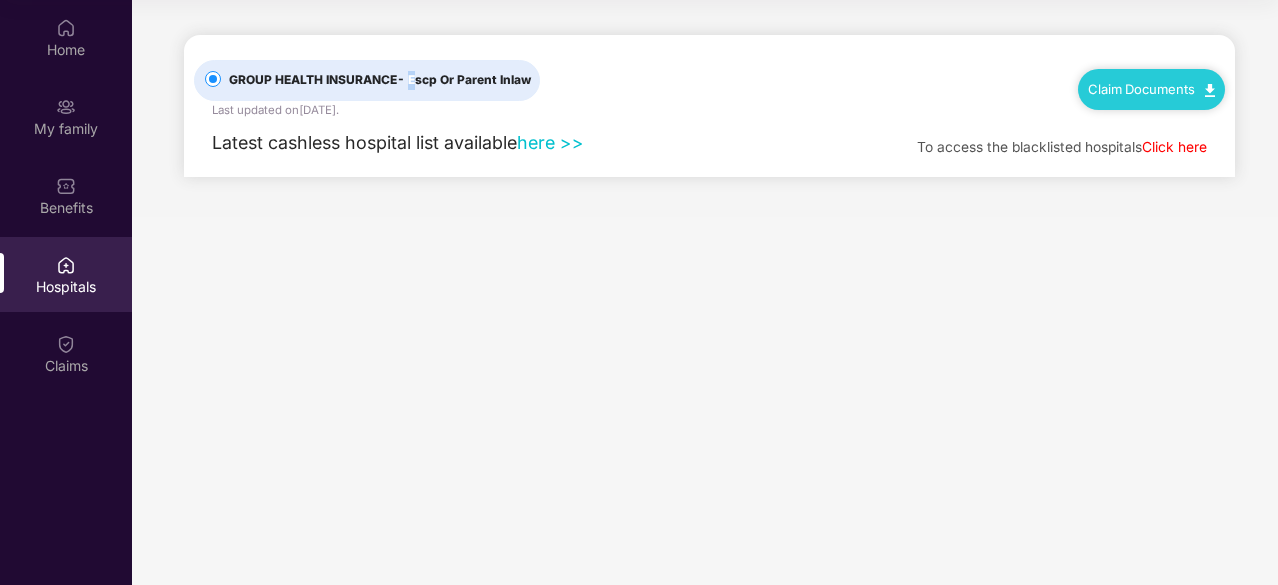 click on "- Escp Or Parent Inlaw" at bounding box center [464, 79] 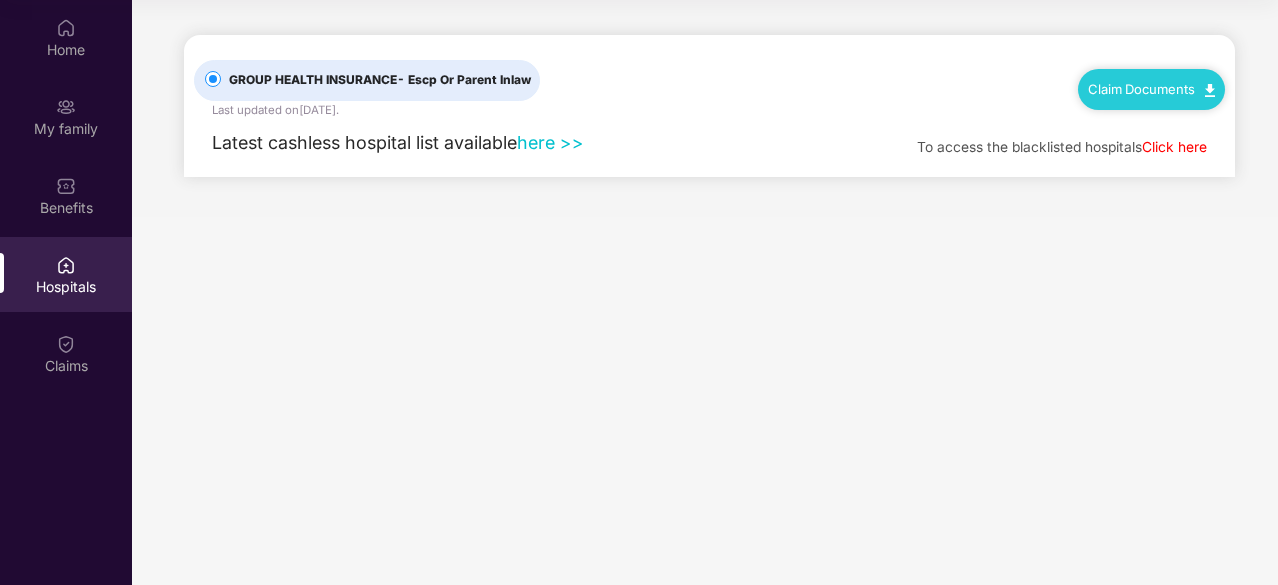 click on "GROUP HEALTH INSURANCE  - Escp Or Parent Inlaw Last updated on  [DATE] ." at bounding box center [392, 77] 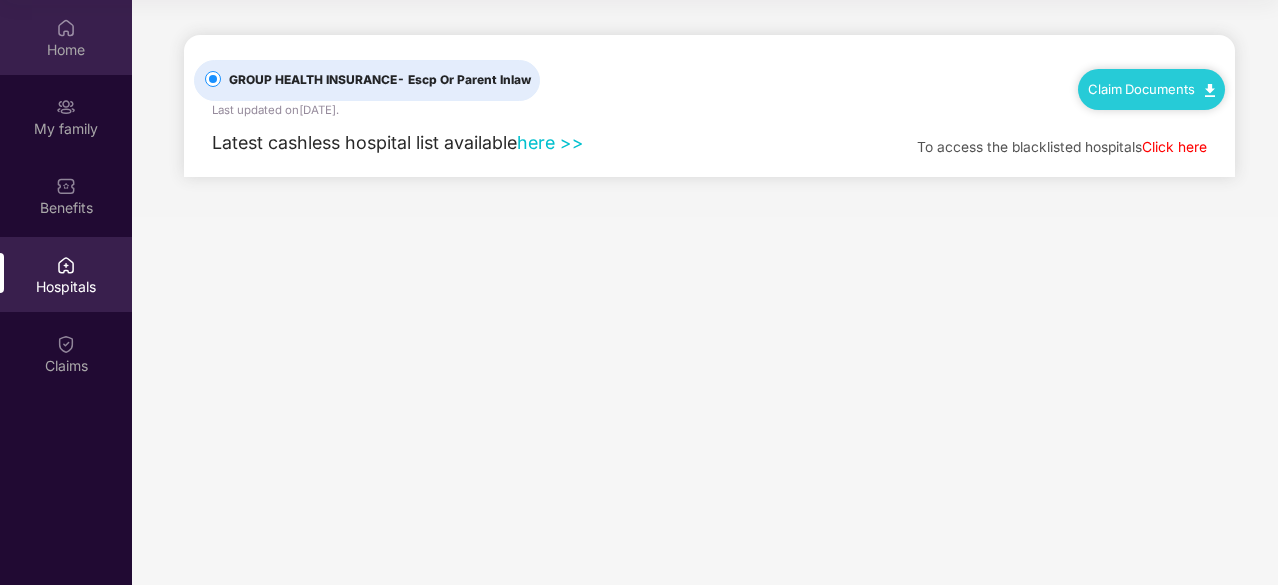 click on "Home" at bounding box center (66, 37) 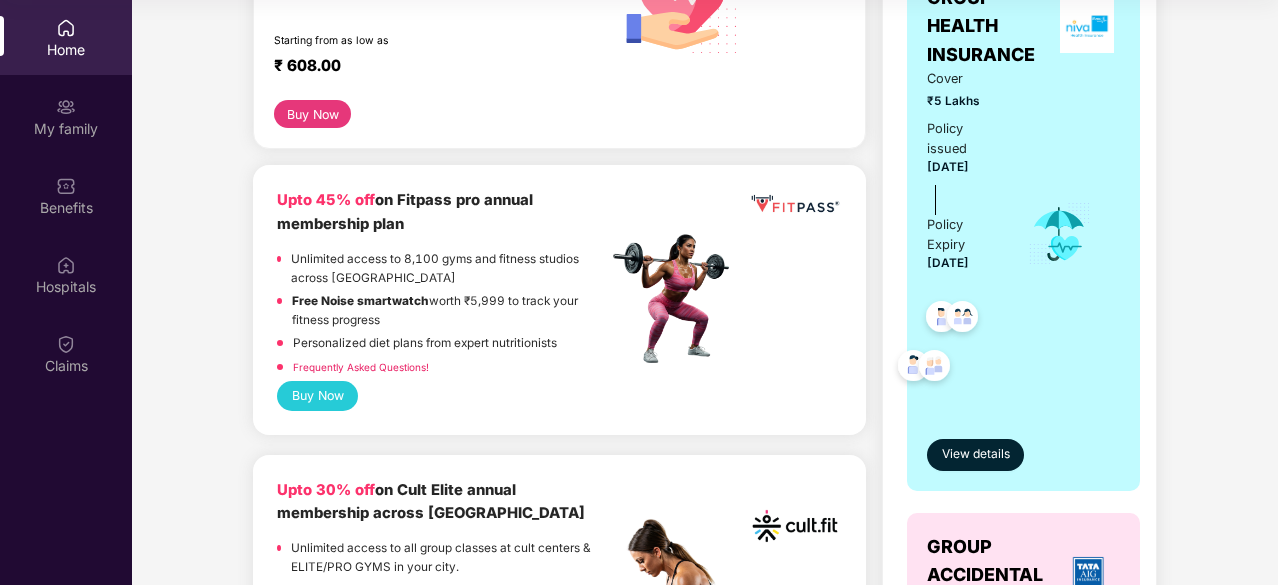 scroll, scrollTop: 700, scrollLeft: 0, axis: vertical 